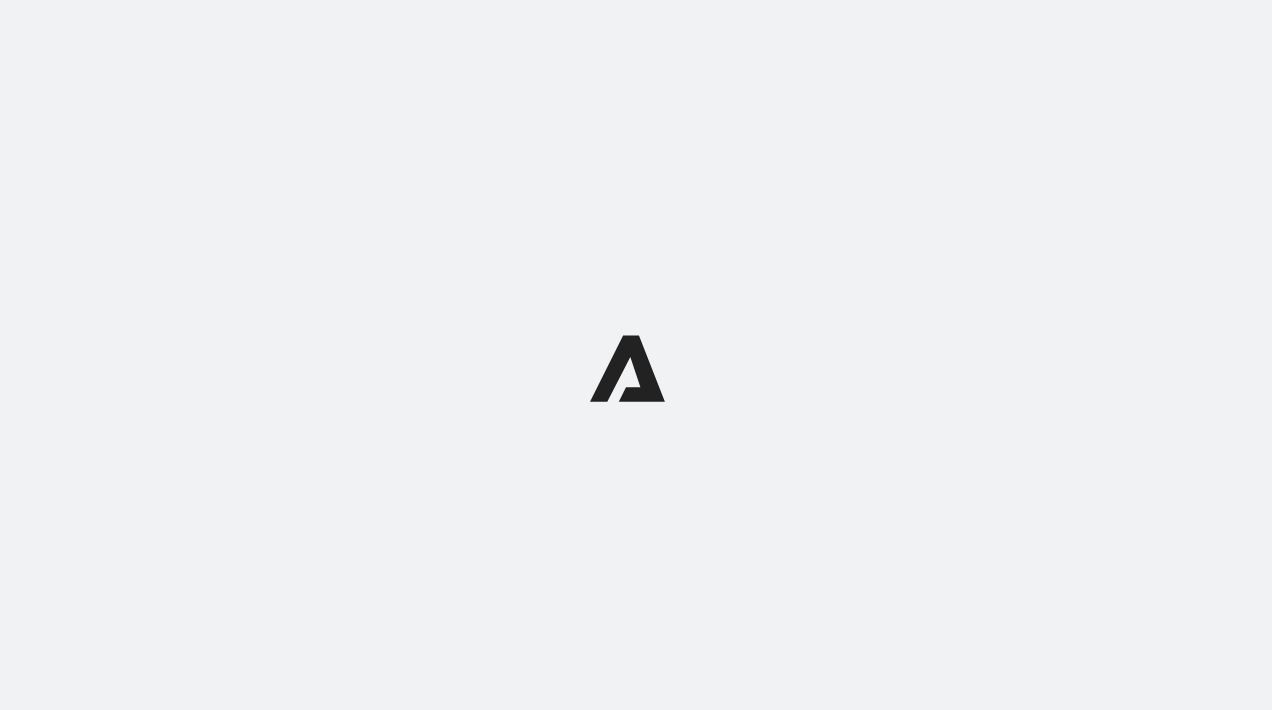 scroll, scrollTop: 0, scrollLeft: 0, axis: both 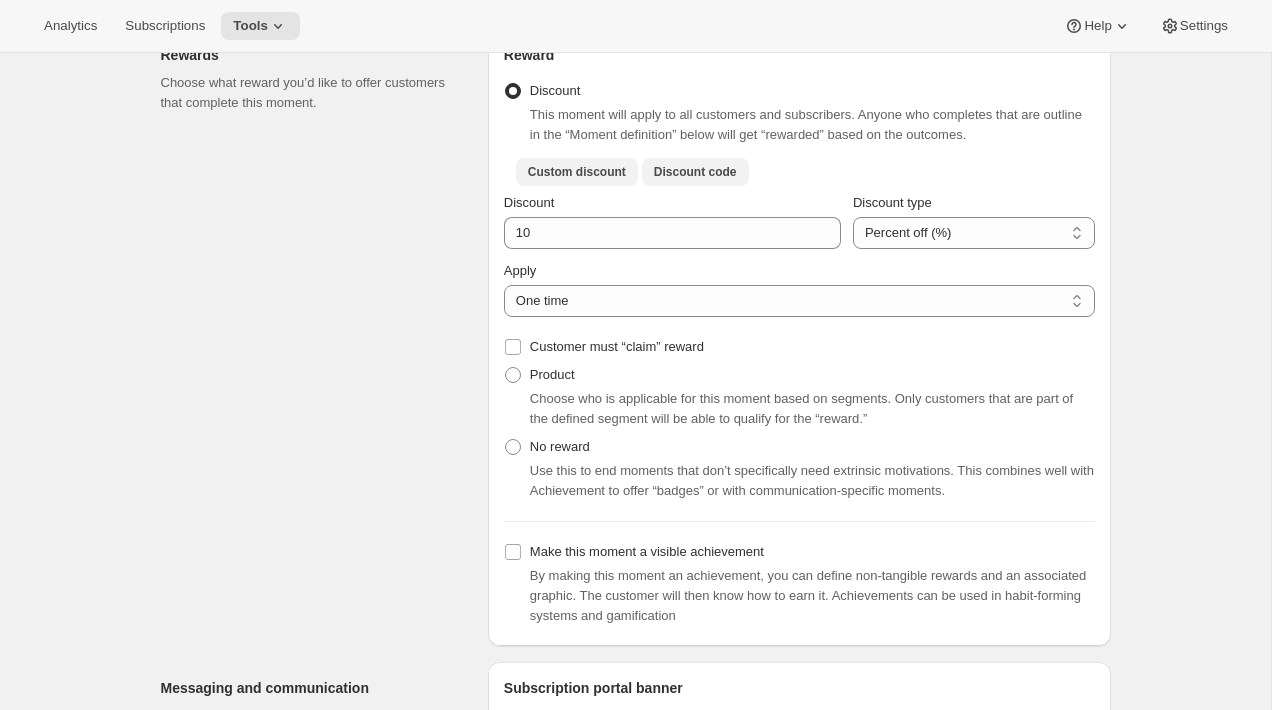 click on "Discount code" at bounding box center (695, 172) 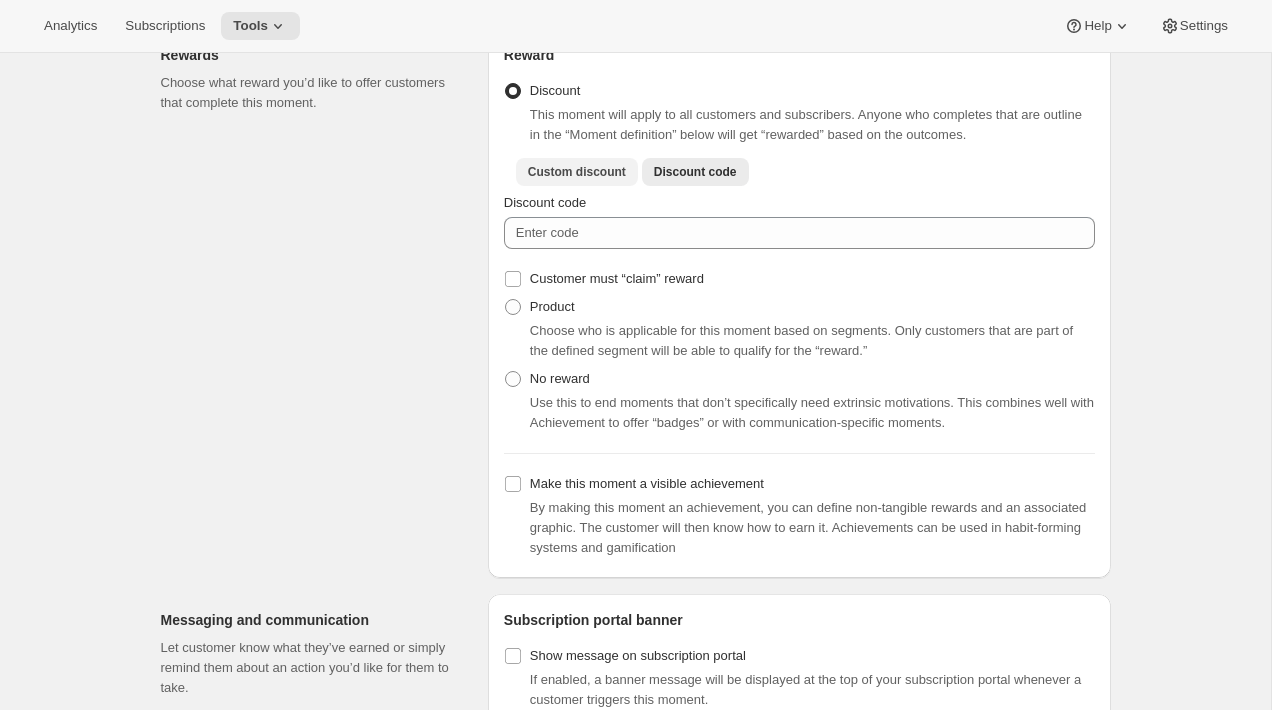 click on "Custom discount" at bounding box center (577, 172) 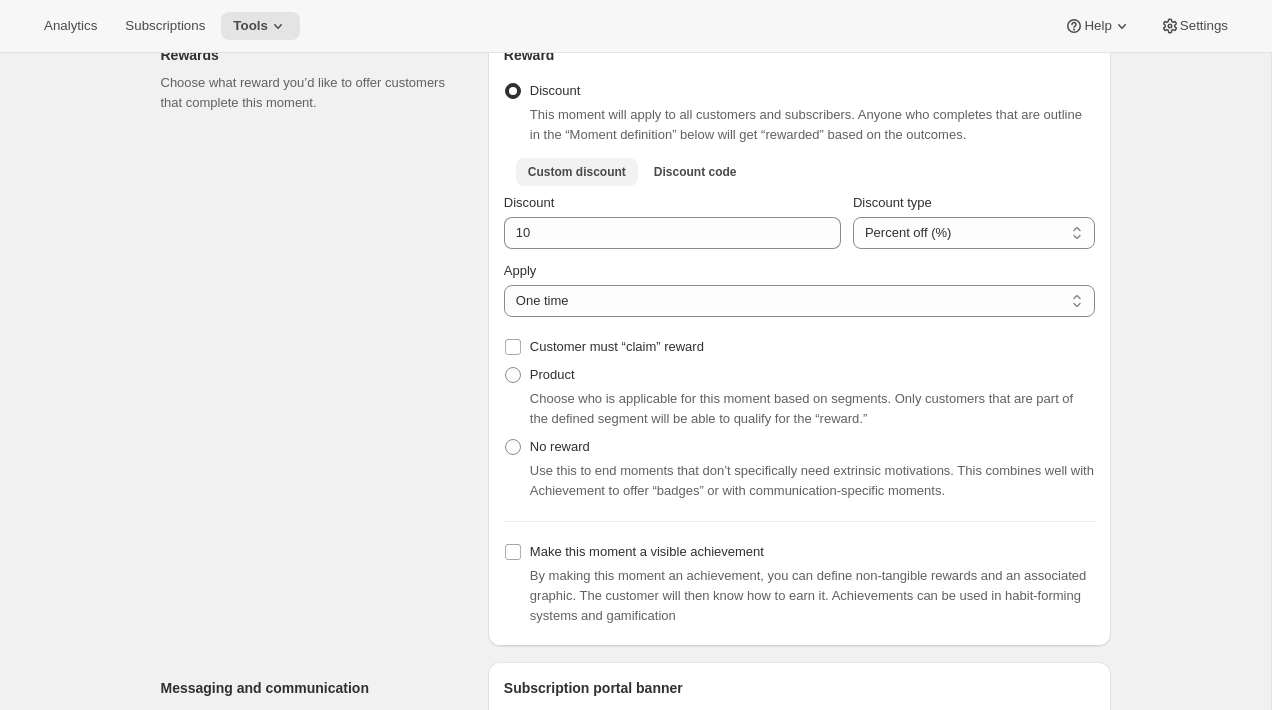 type 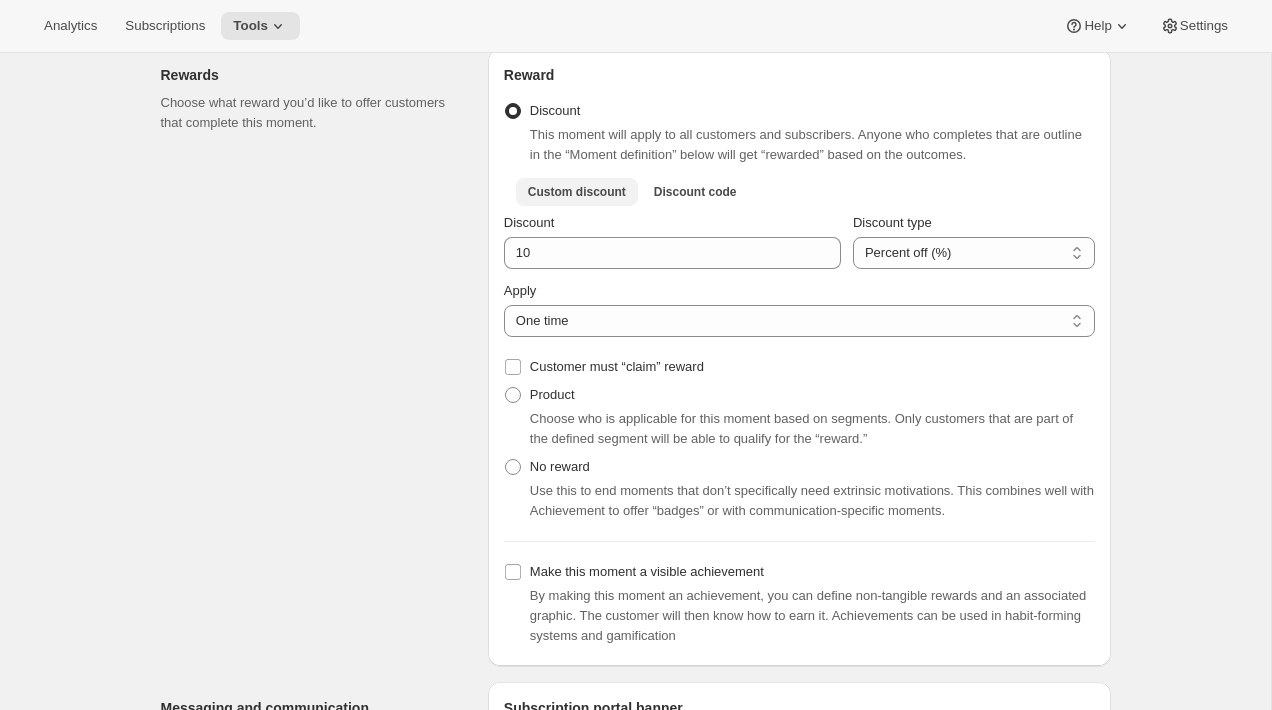 scroll, scrollTop: 676, scrollLeft: 0, axis: vertical 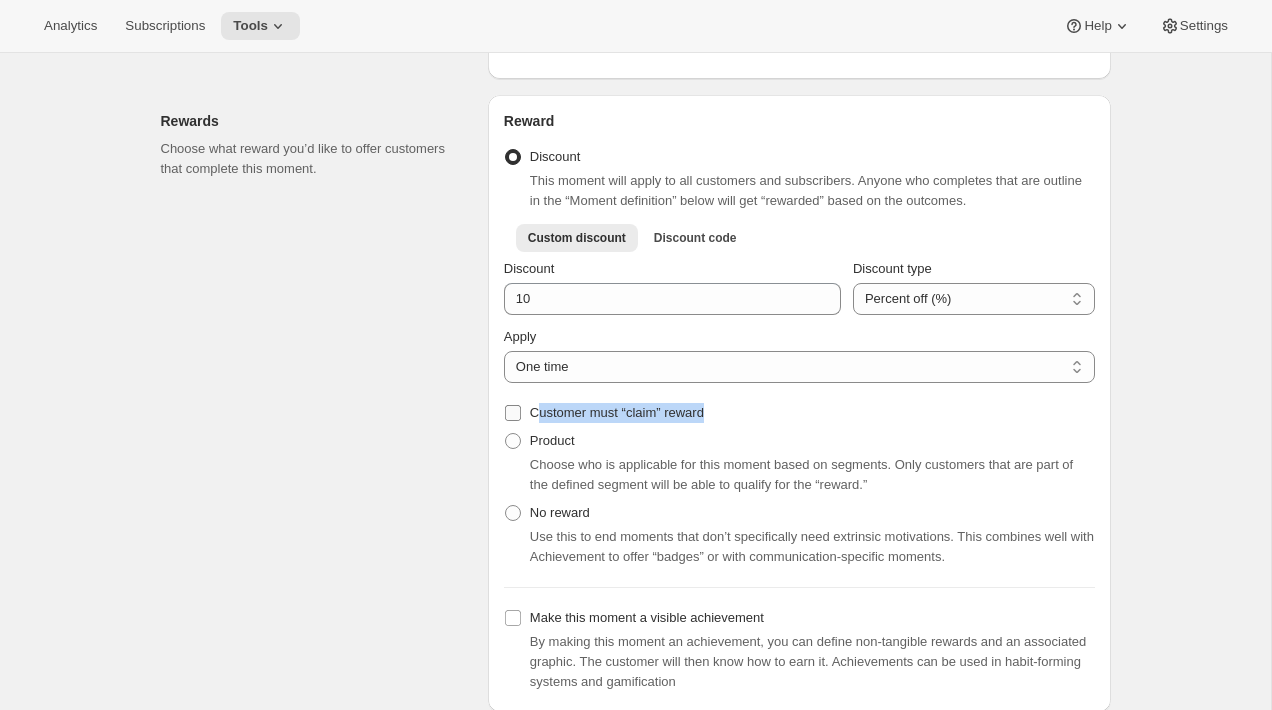 drag, startPoint x: 735, startPoint y: 422, endPoint x: 535, endPoint y: 424, distance: 200.01 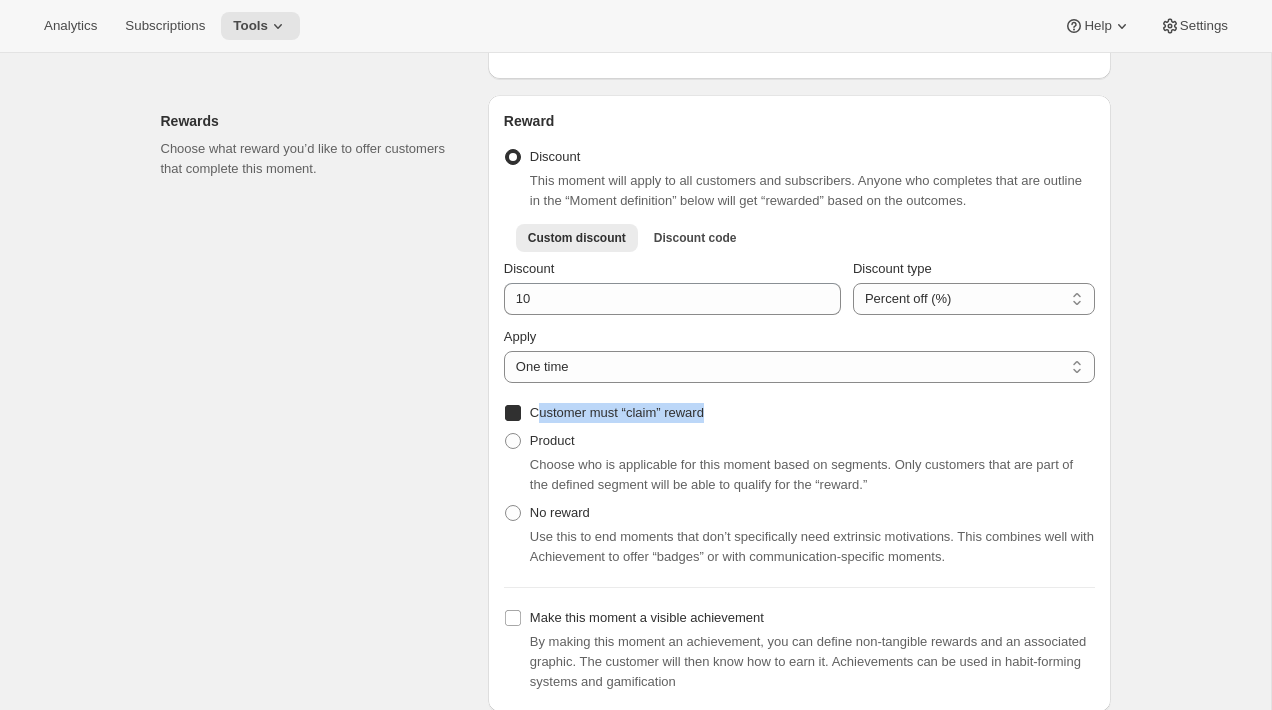 checkbox on "true" 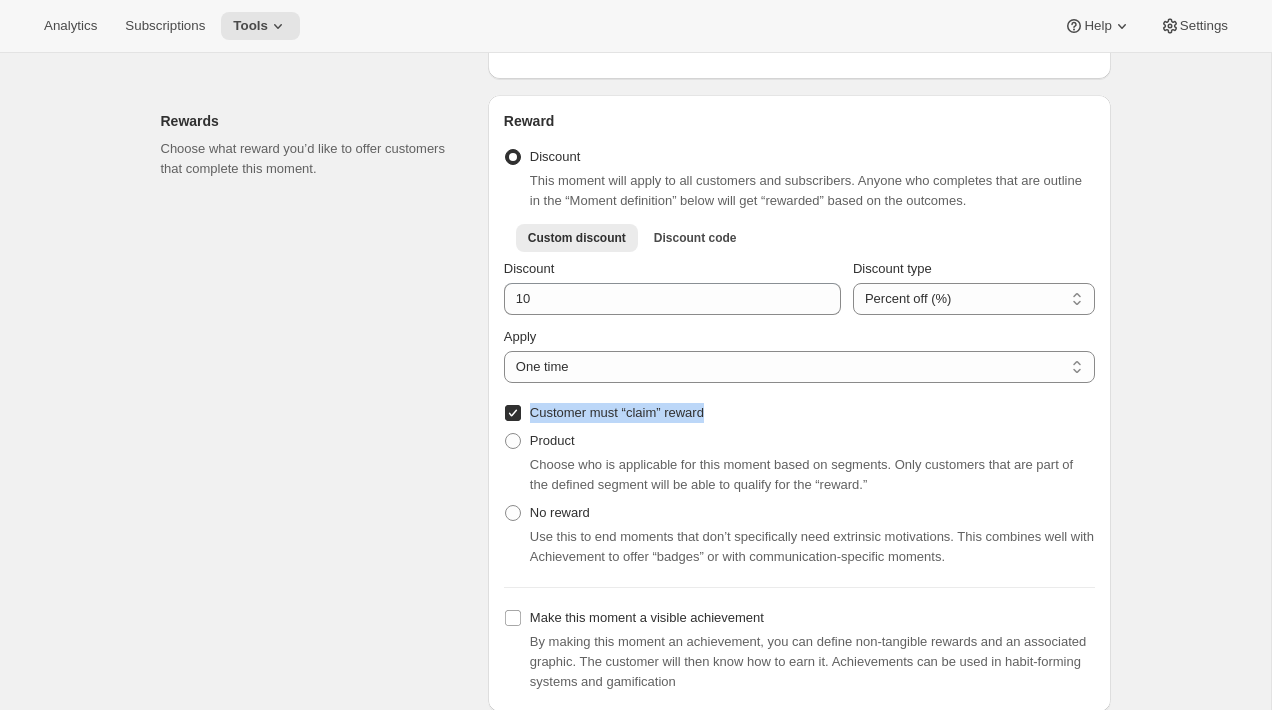 drag, startPoint x: 535, startPoint y: 424, endPoint x: 694, endPoint y: 427, distance: 159.0283 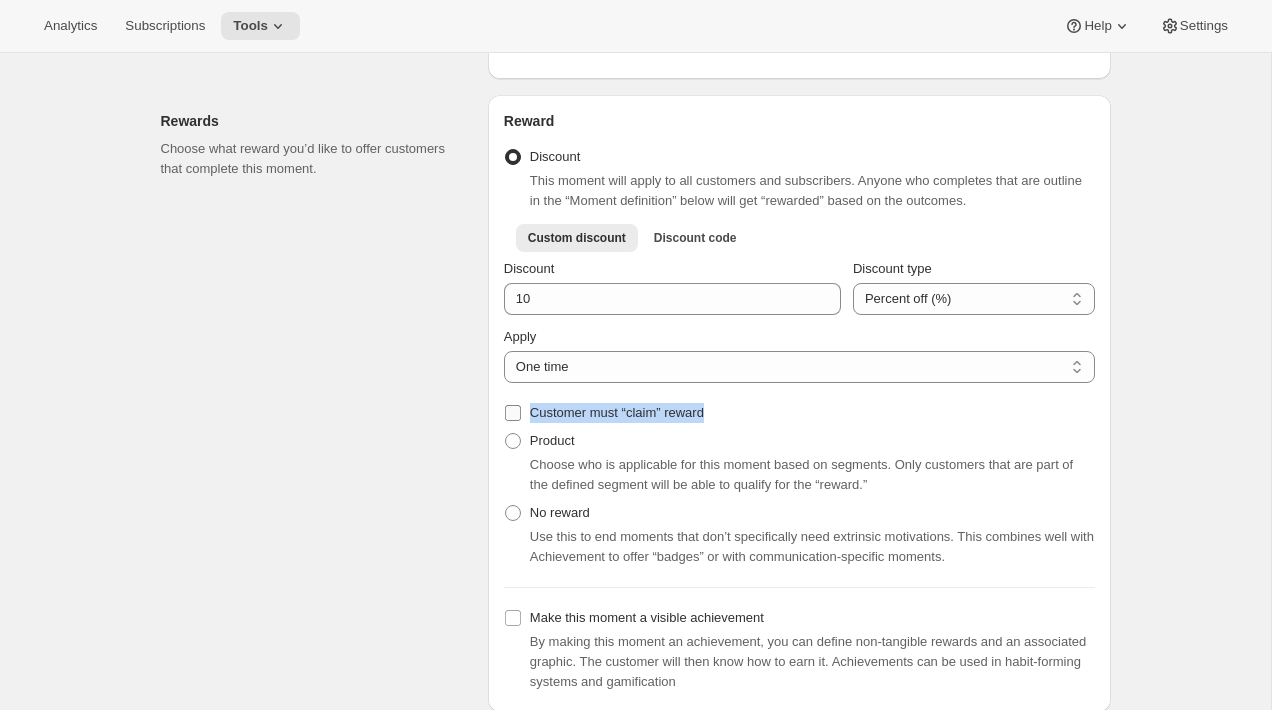 checkbox on "false" 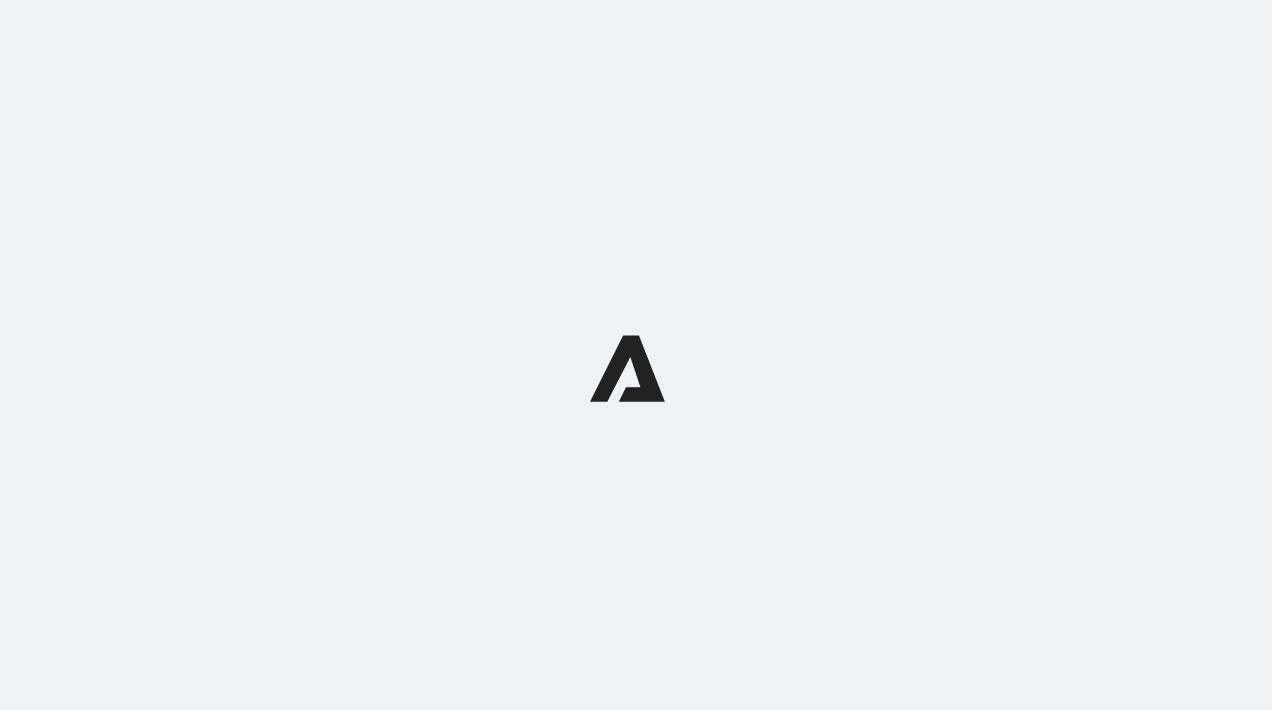 scroll, scrollTop: 0, scrollLeft: 0, axis: both 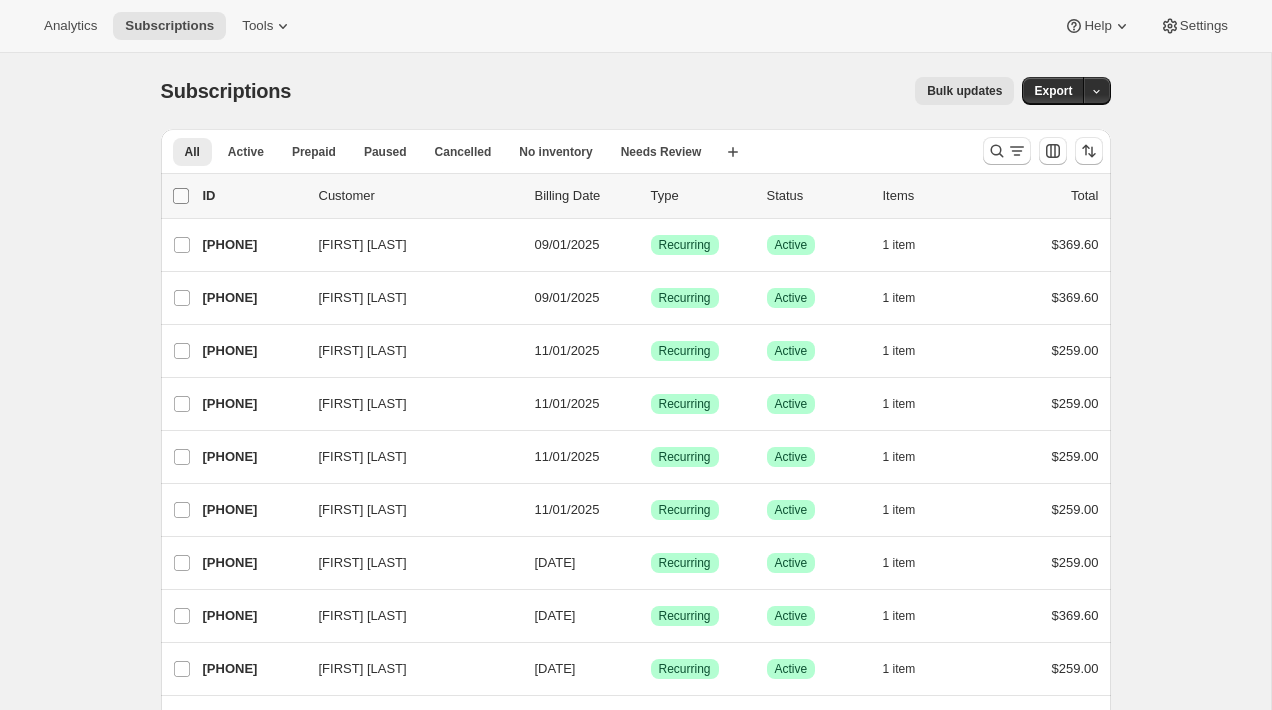 click on "0 selected" at bounding box center (181, 196) 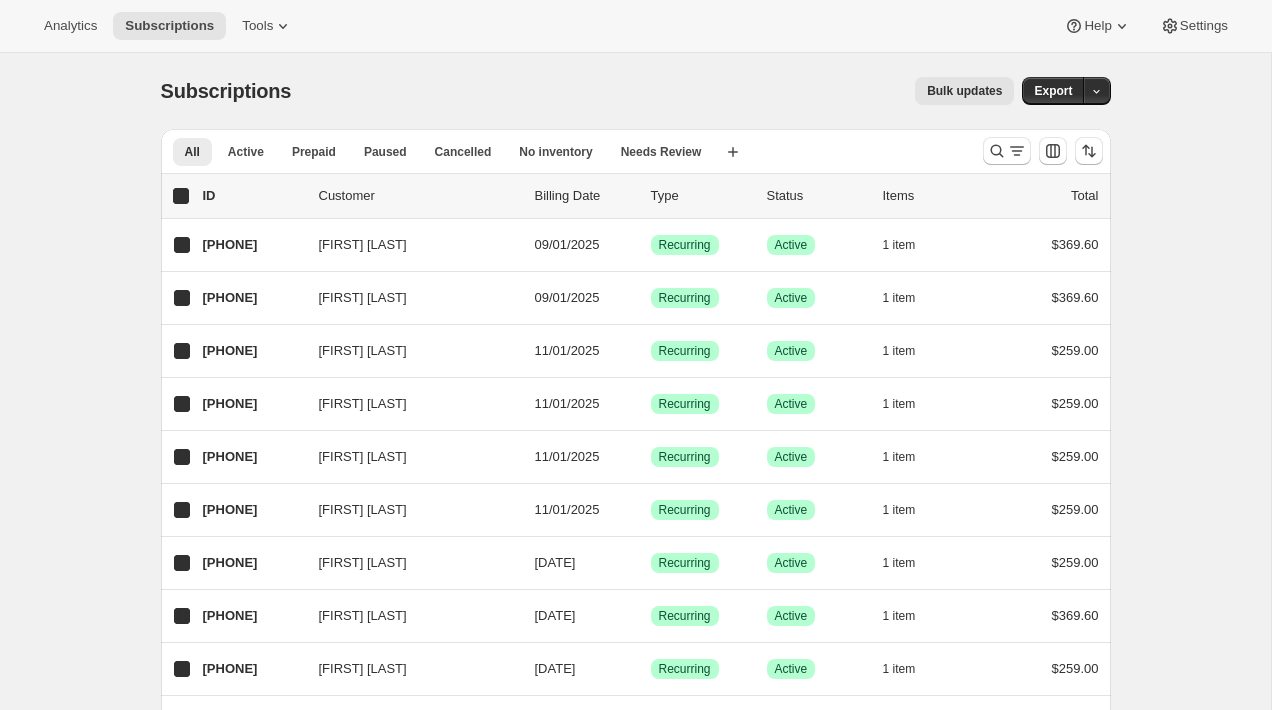 checkbox on "true" 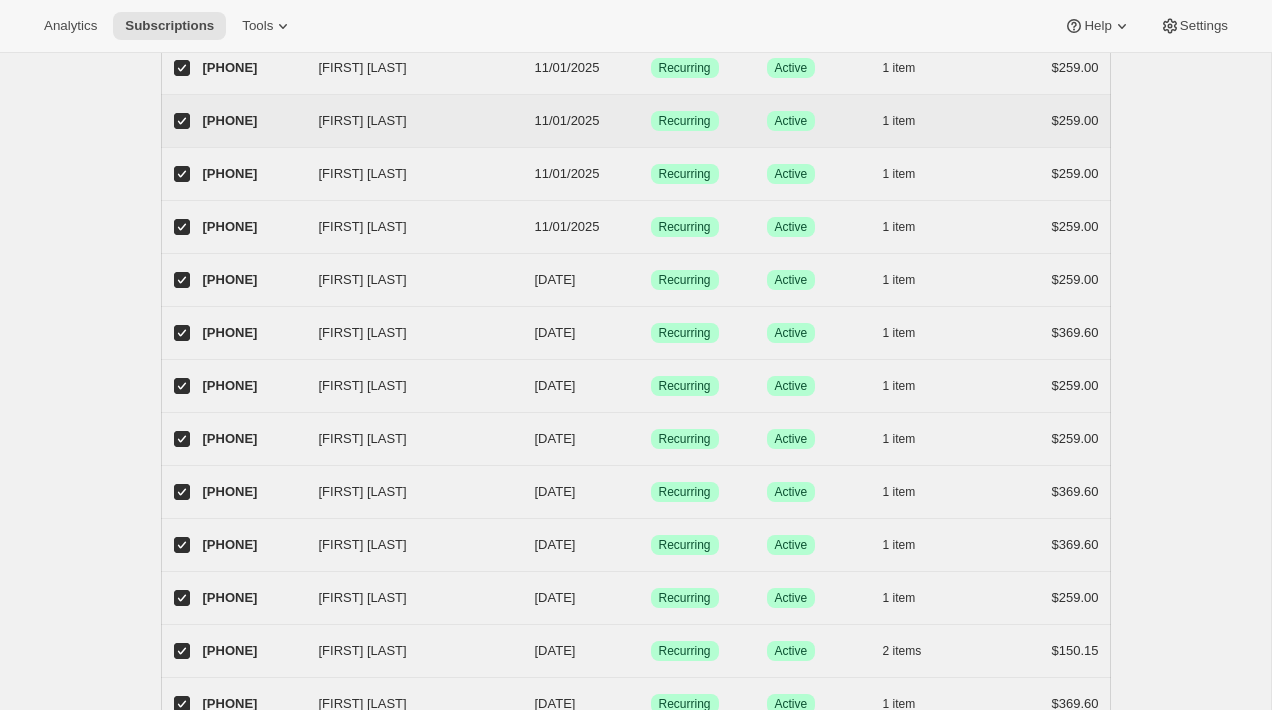scroll, scrollTop: 575, scrollLeft: 0, axis: vertical 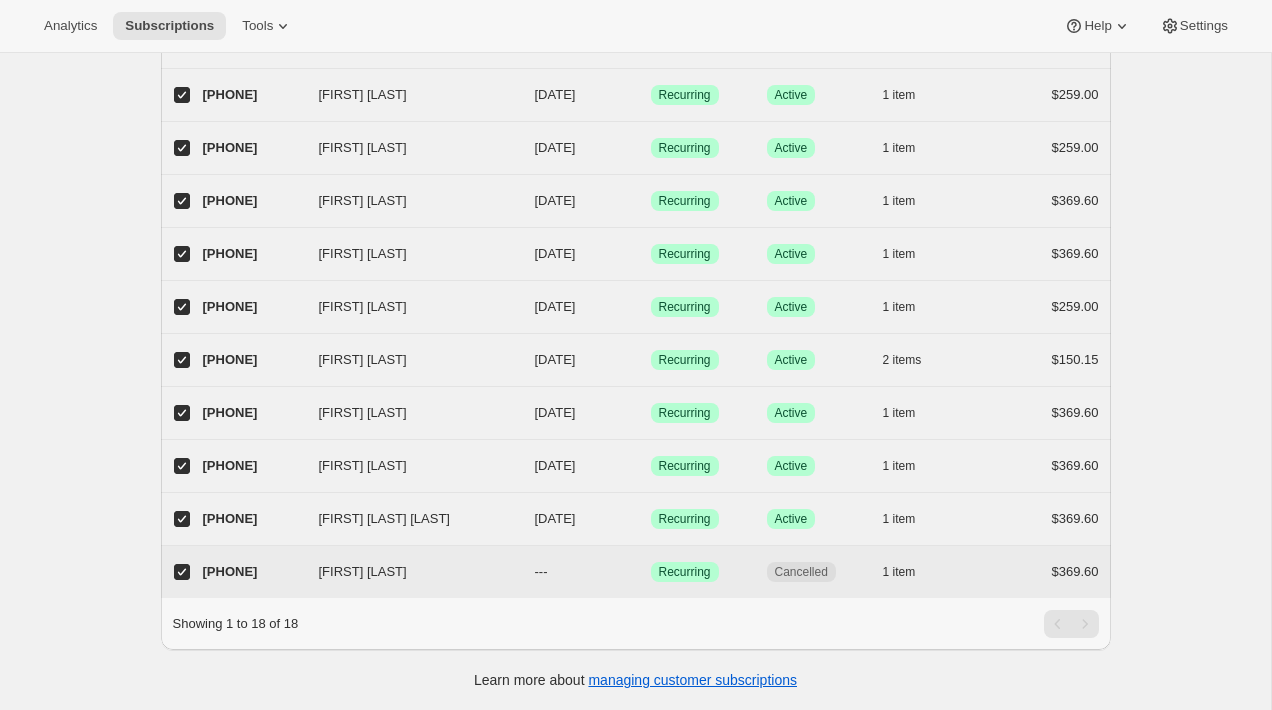 click on "Brian Handreck" at bounding box center (182, 572) 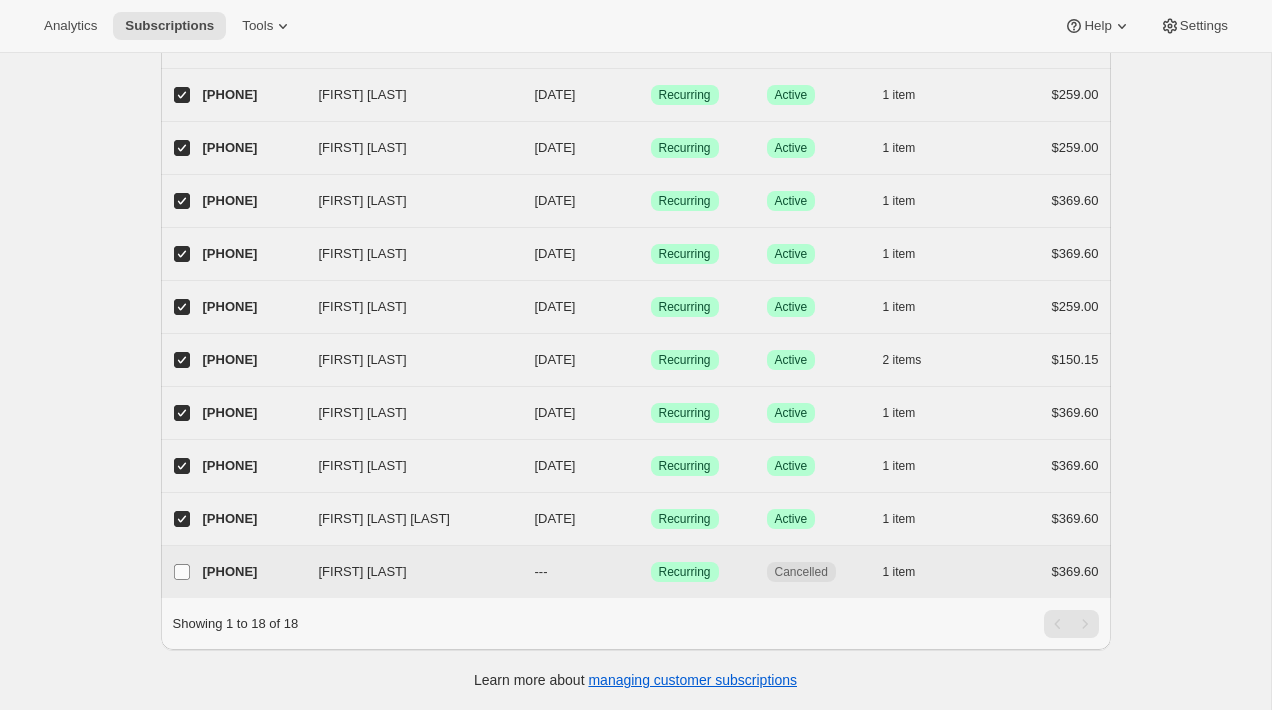 checkbox on "false" 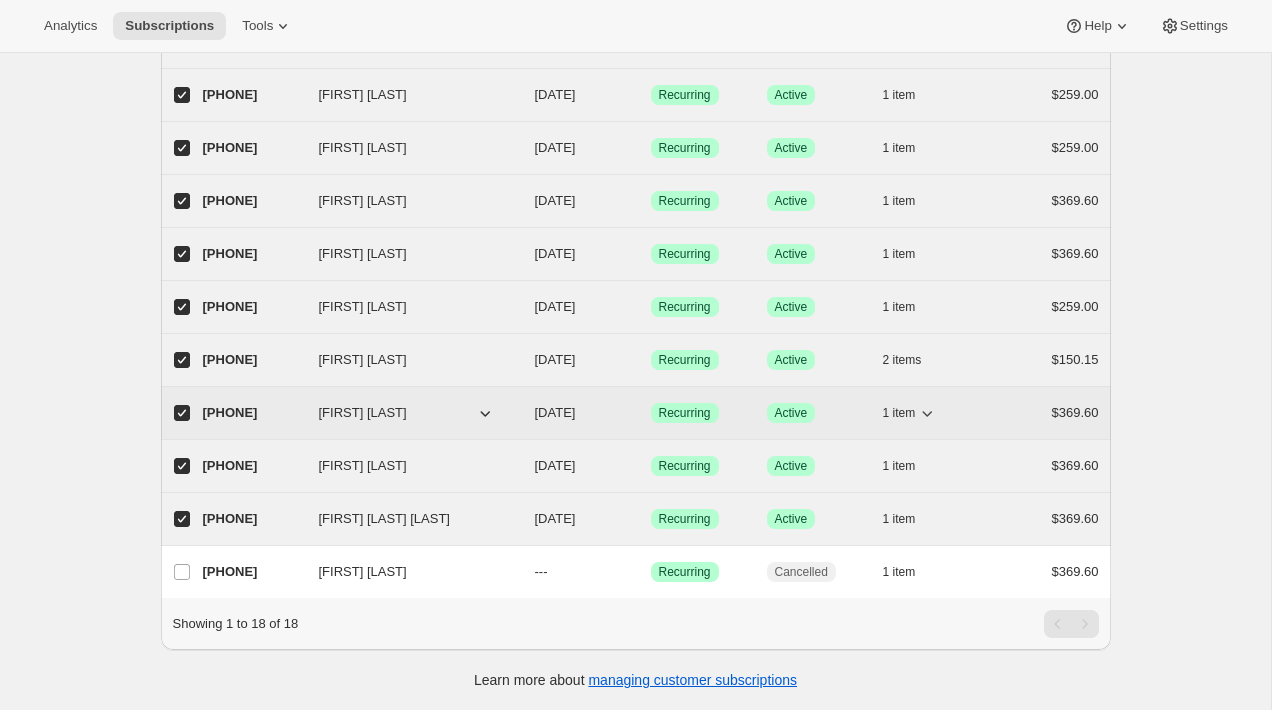 scroll, scrollTop: 0, scrollLeft: 0, axis: both 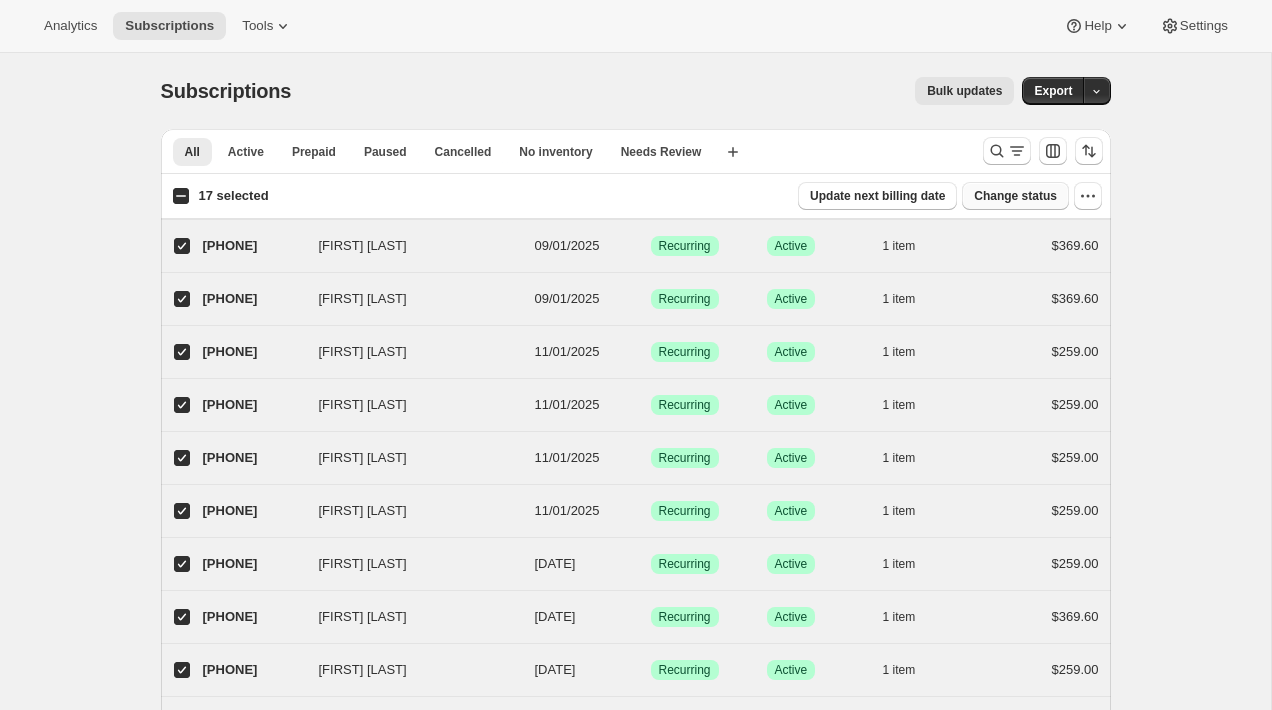 click on "Change status" at bounding box center [1015, 196] 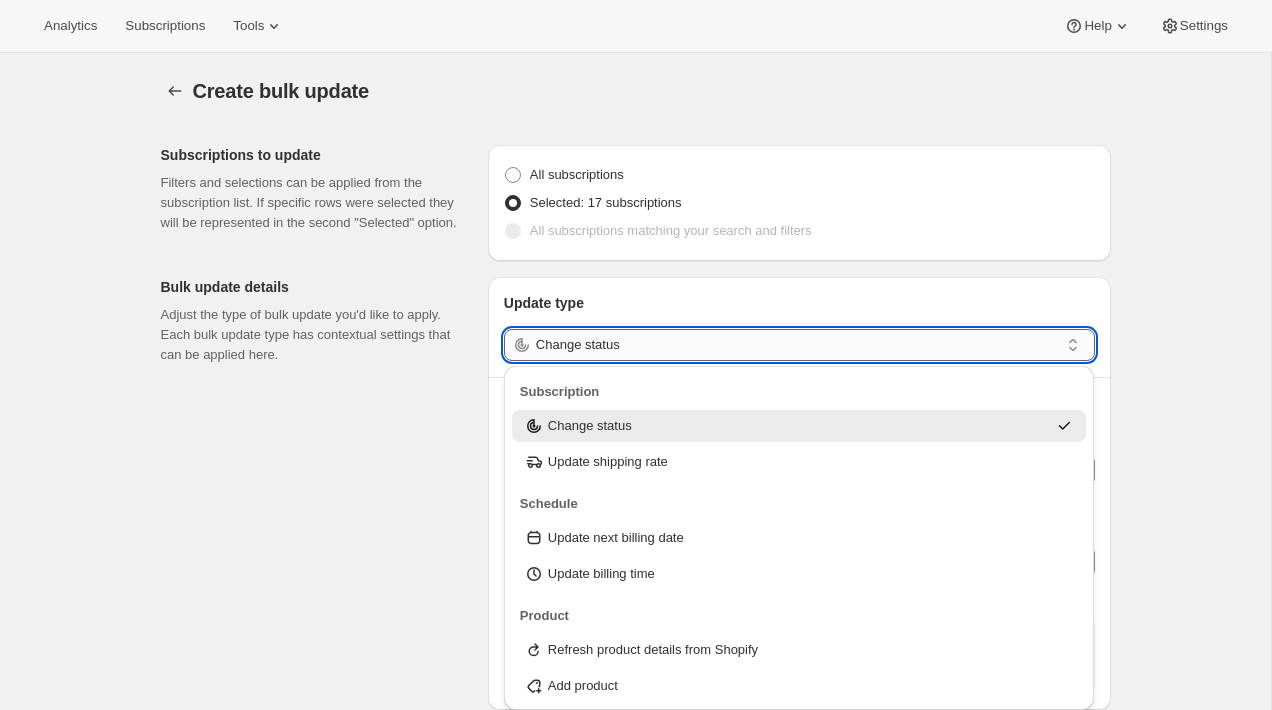 click on "Change status" at bounding box center [797, 345] 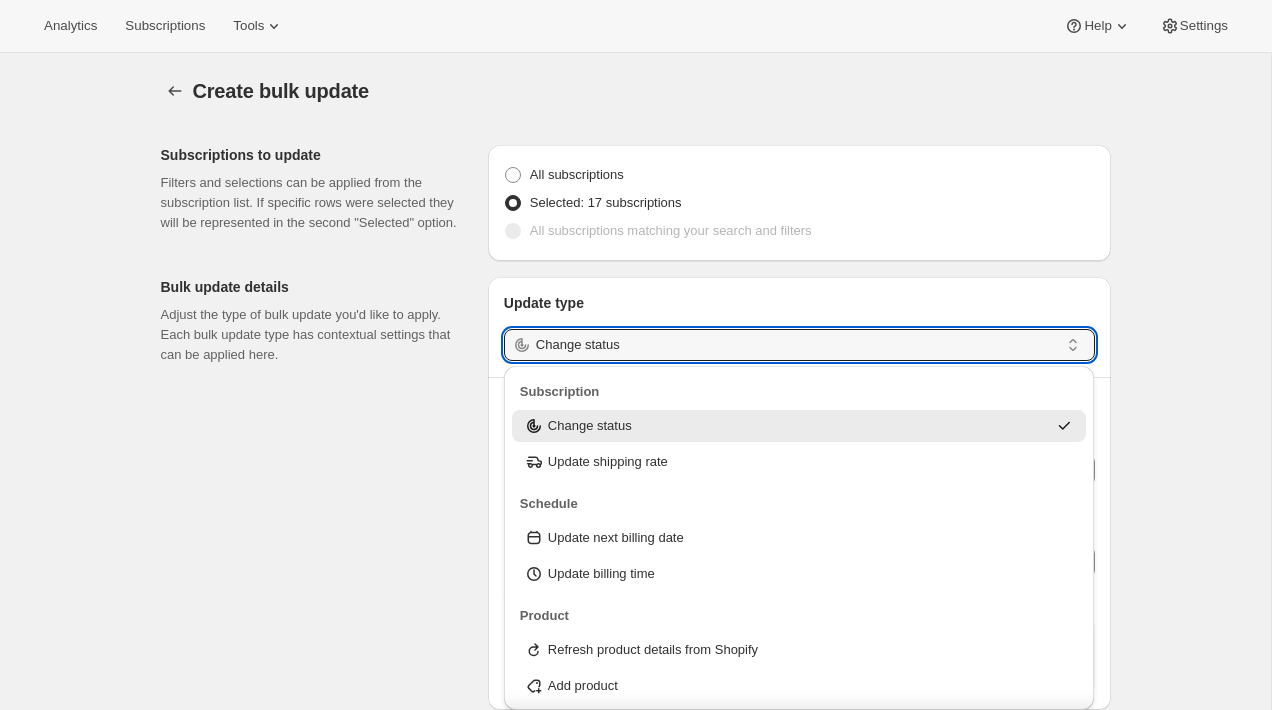 click on "Change status" at bounding box center (785, 426) 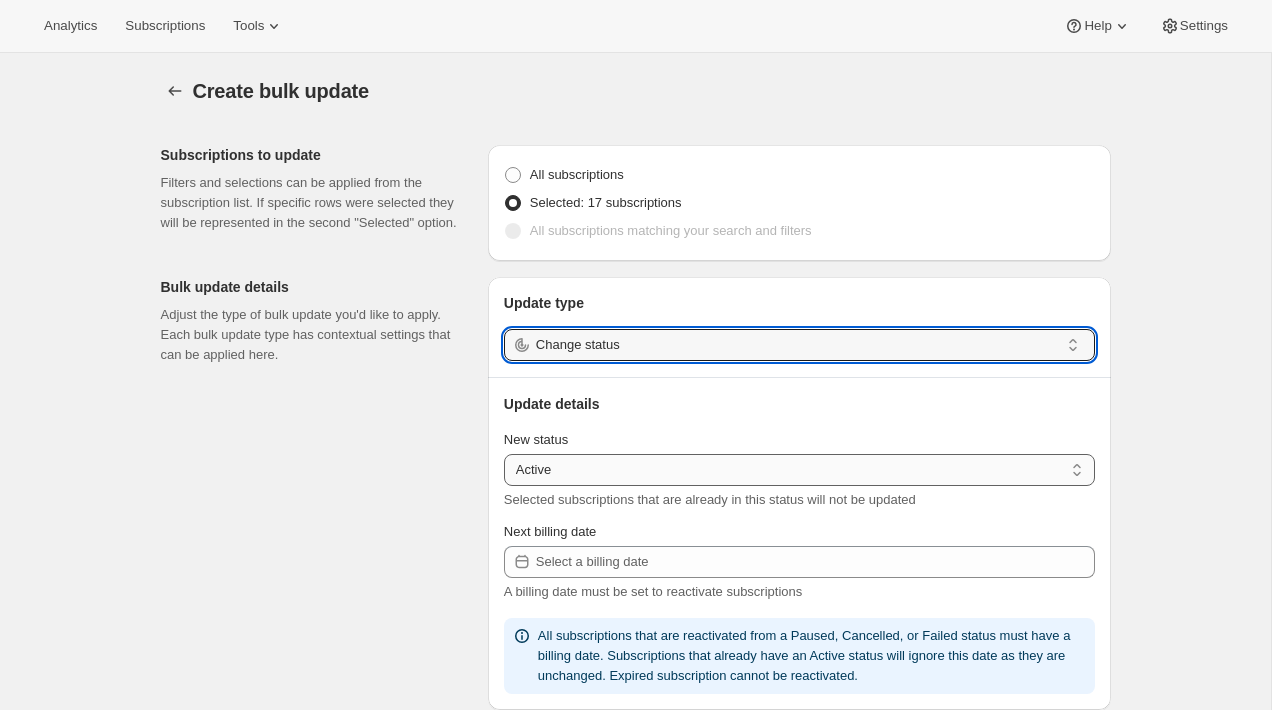 click on "Active Paused Cancelled" at bounding box center [799, 470] 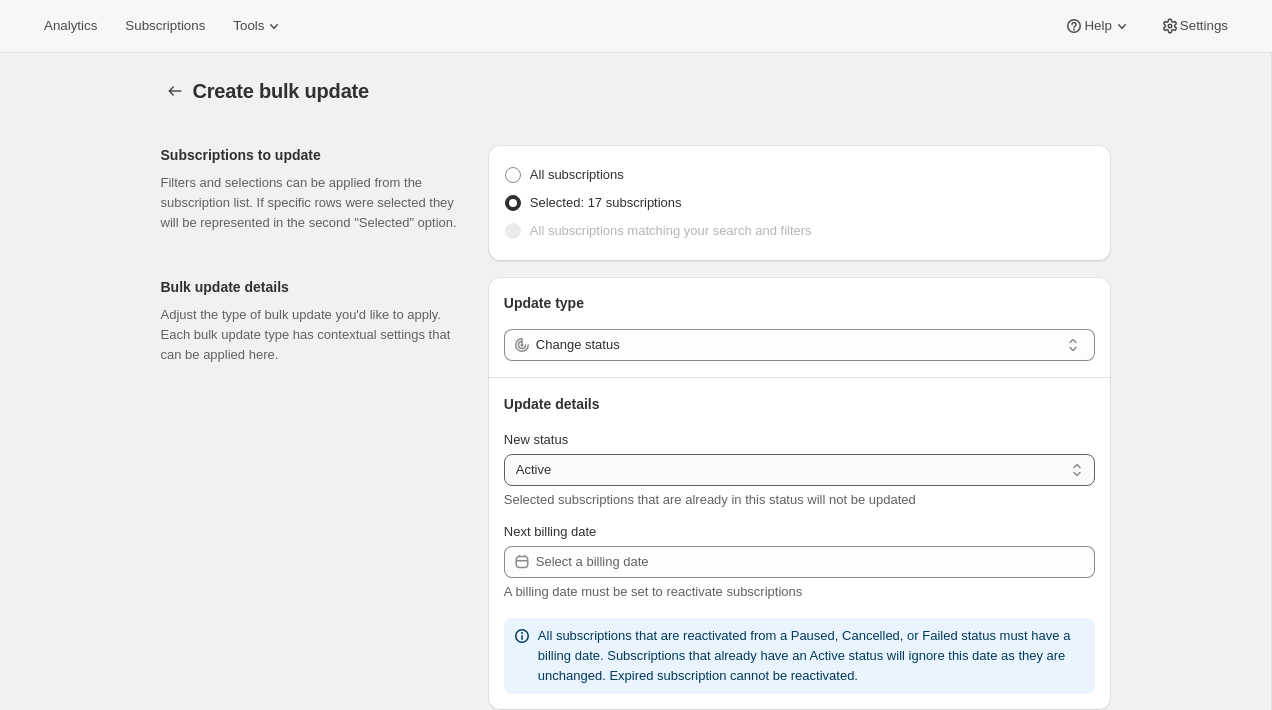 select on "paused" 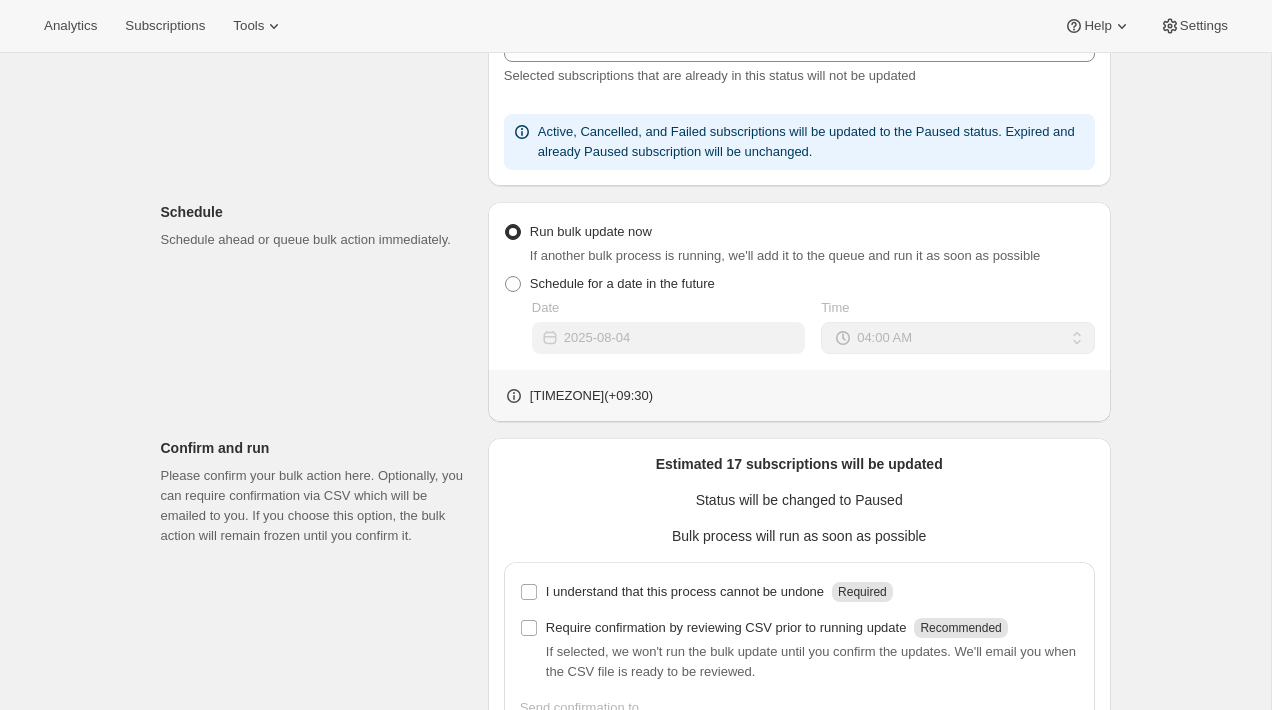 scroll, scrollTop: 556, scrollLeft: 0, axis: vertical 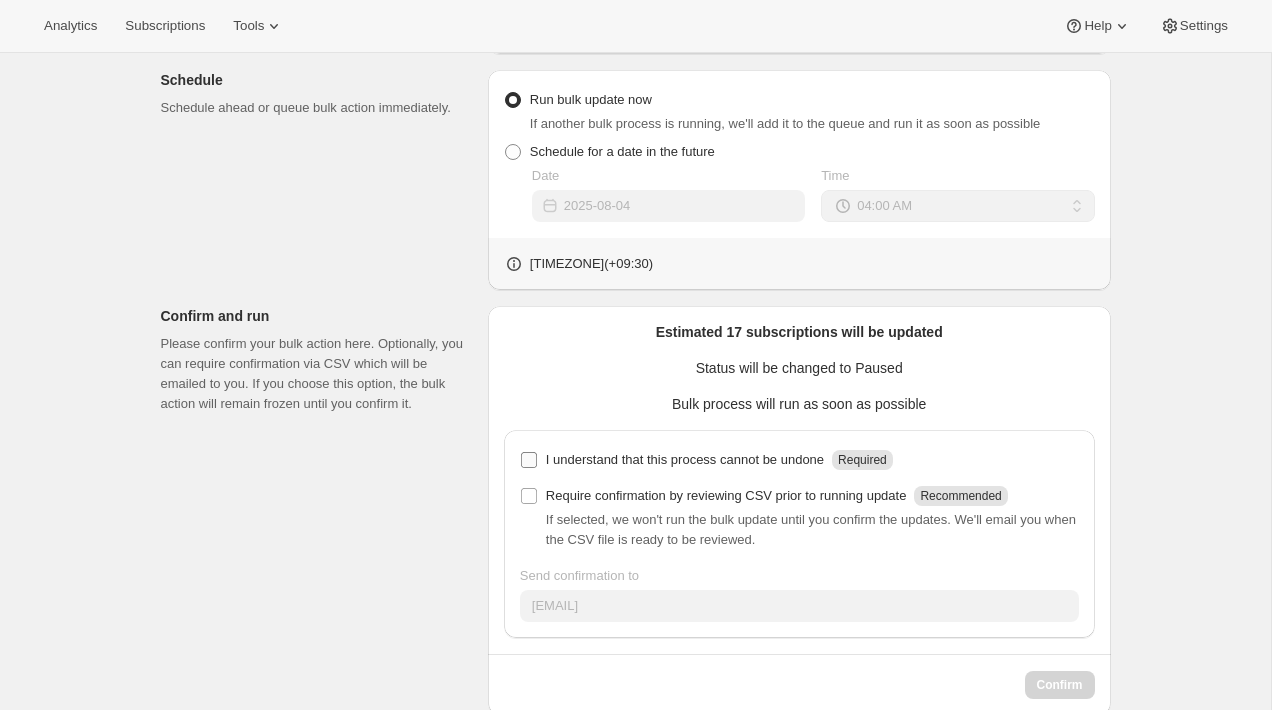 click on "I understand that this process cannot be undone" at bounding box center (685, 460) 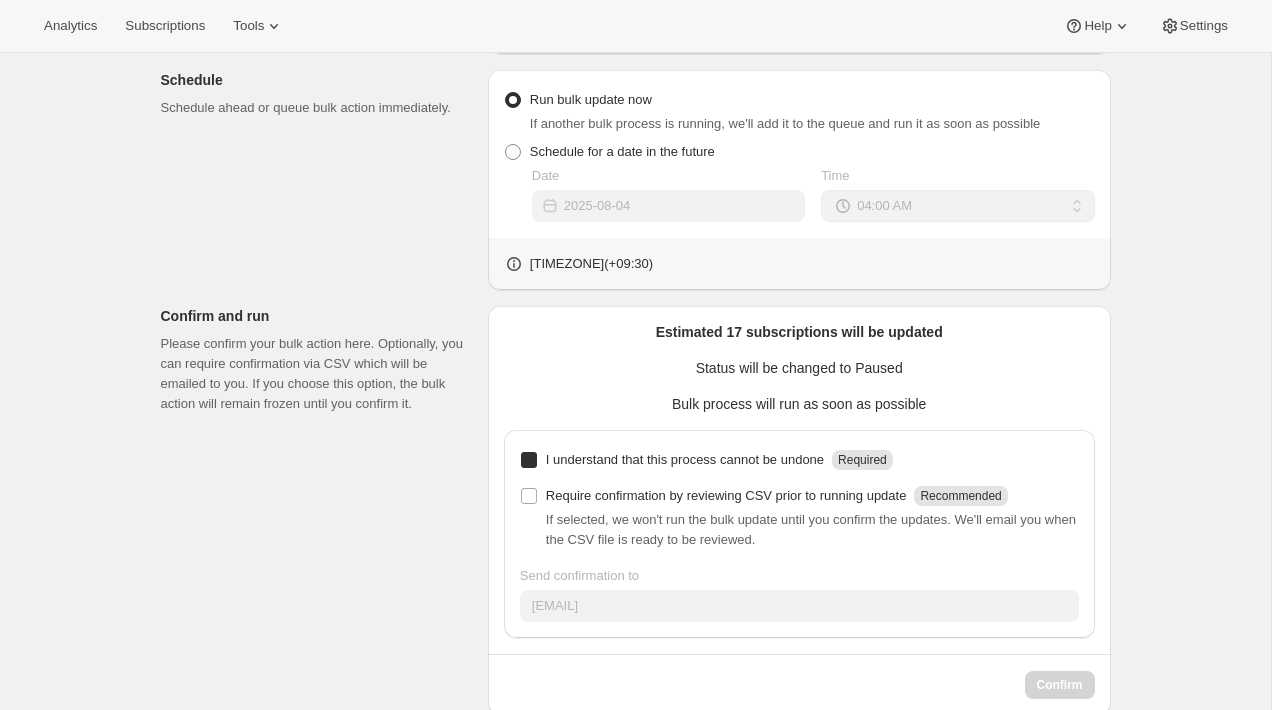 checkbox on "true" 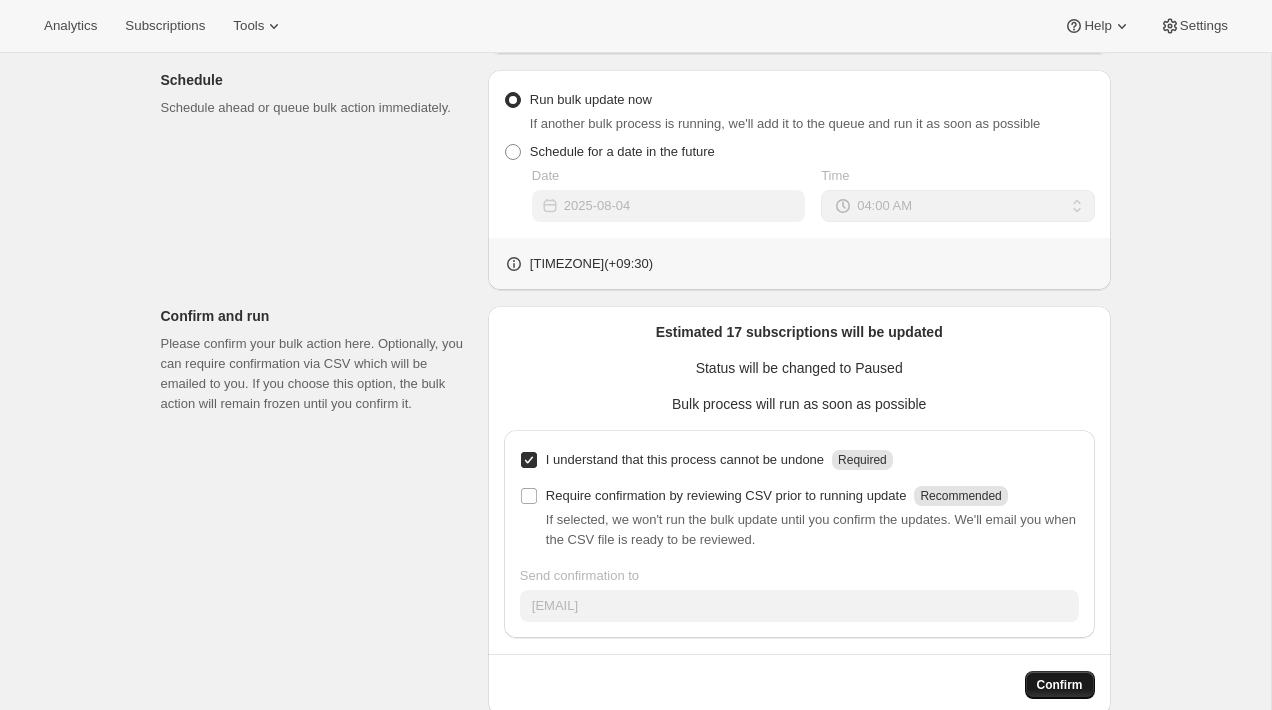 click on "Confirm" at bounding box center (1060, 685) 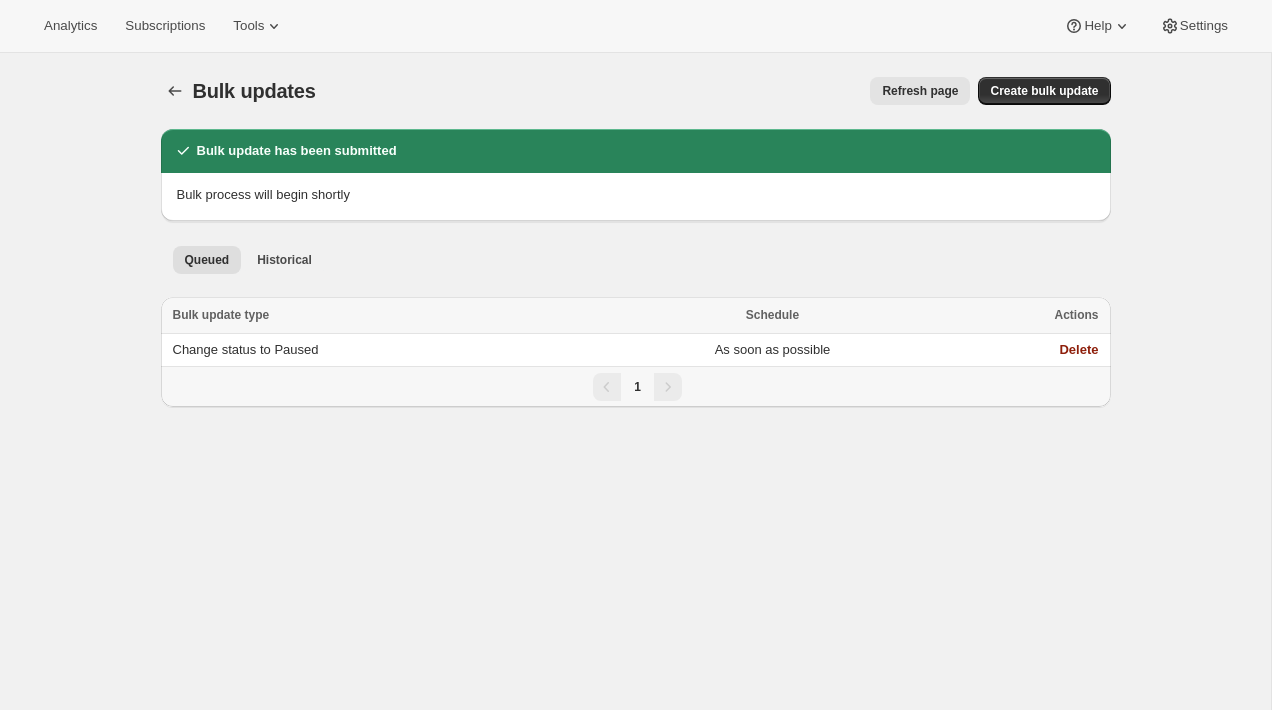 select on "04" 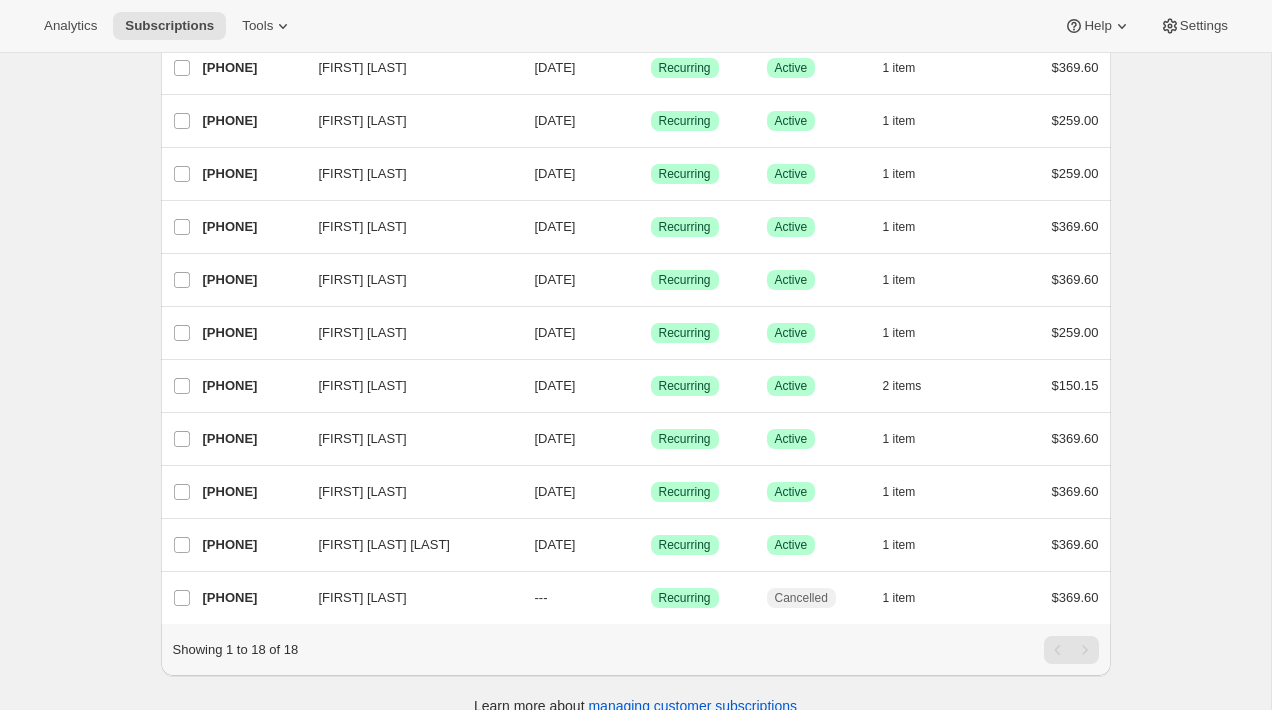 scroll, scrollTop: 574, scrollLeft: 0, axis: vertical 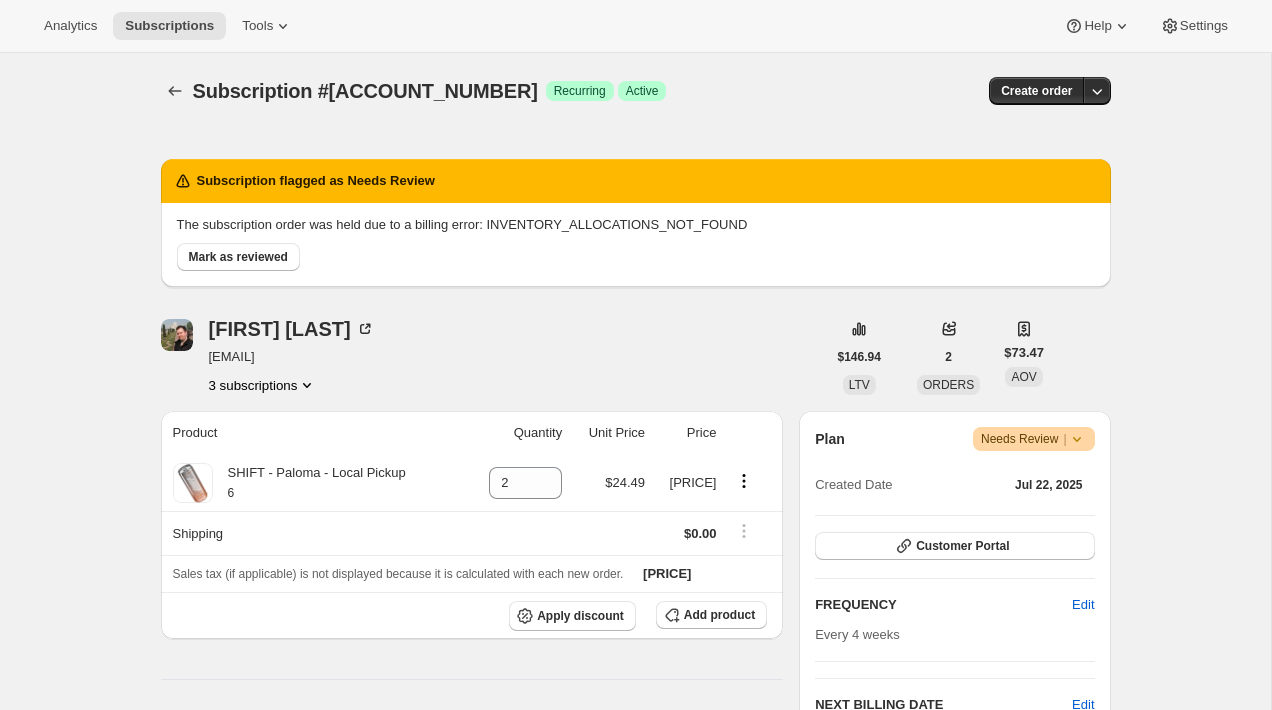 click on "Active" at bounding box center (642, 91) 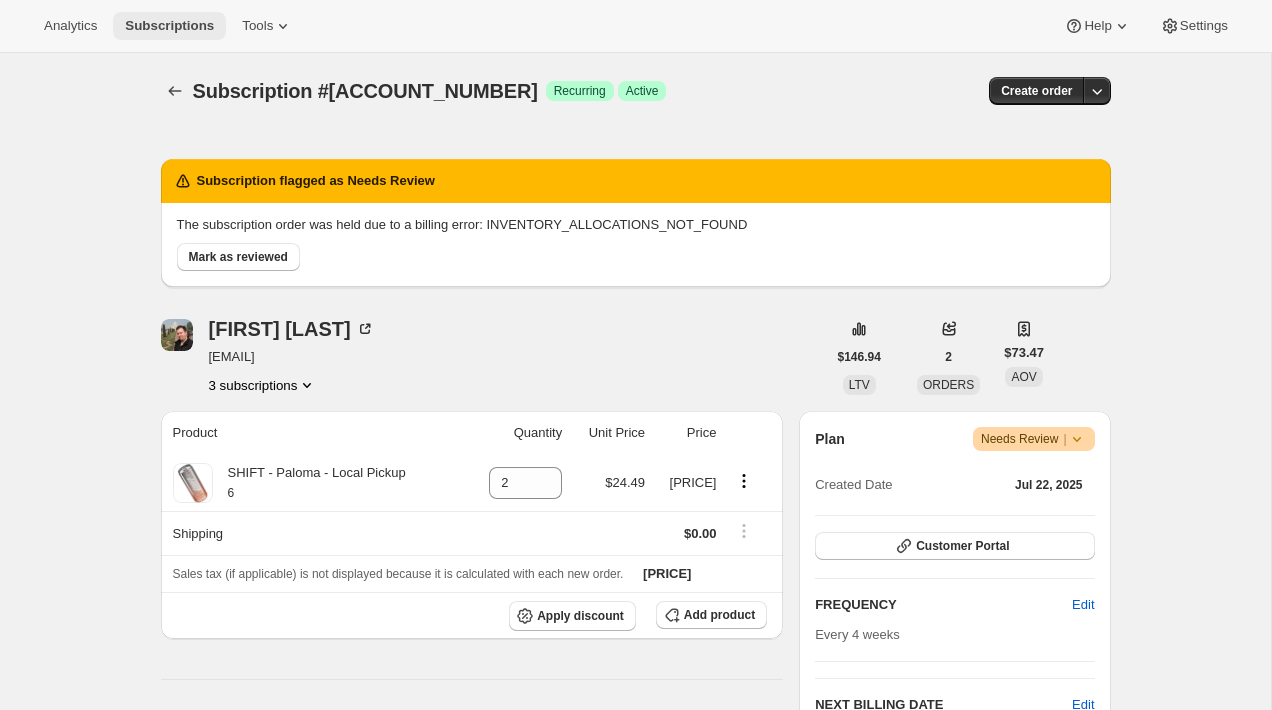 click on "Subscriptions" at bounding box center [169, 26] 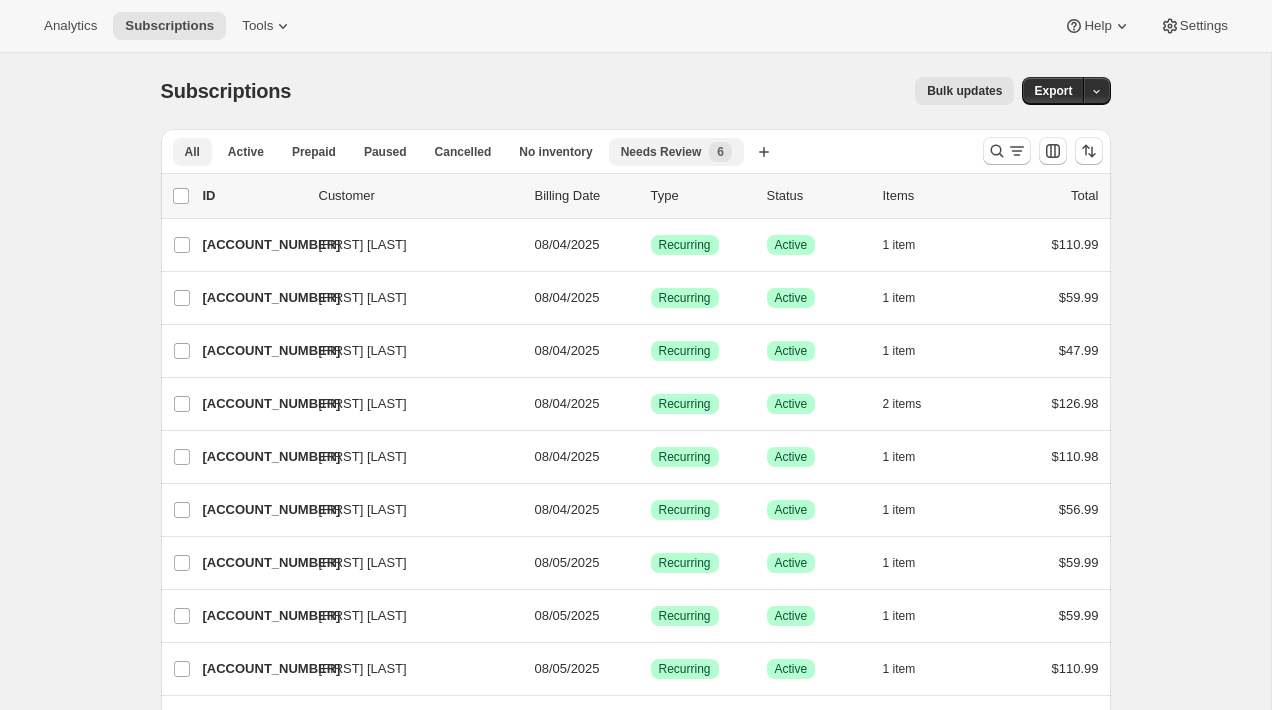 click on "Needs Review" at bounding box center (661, 152) 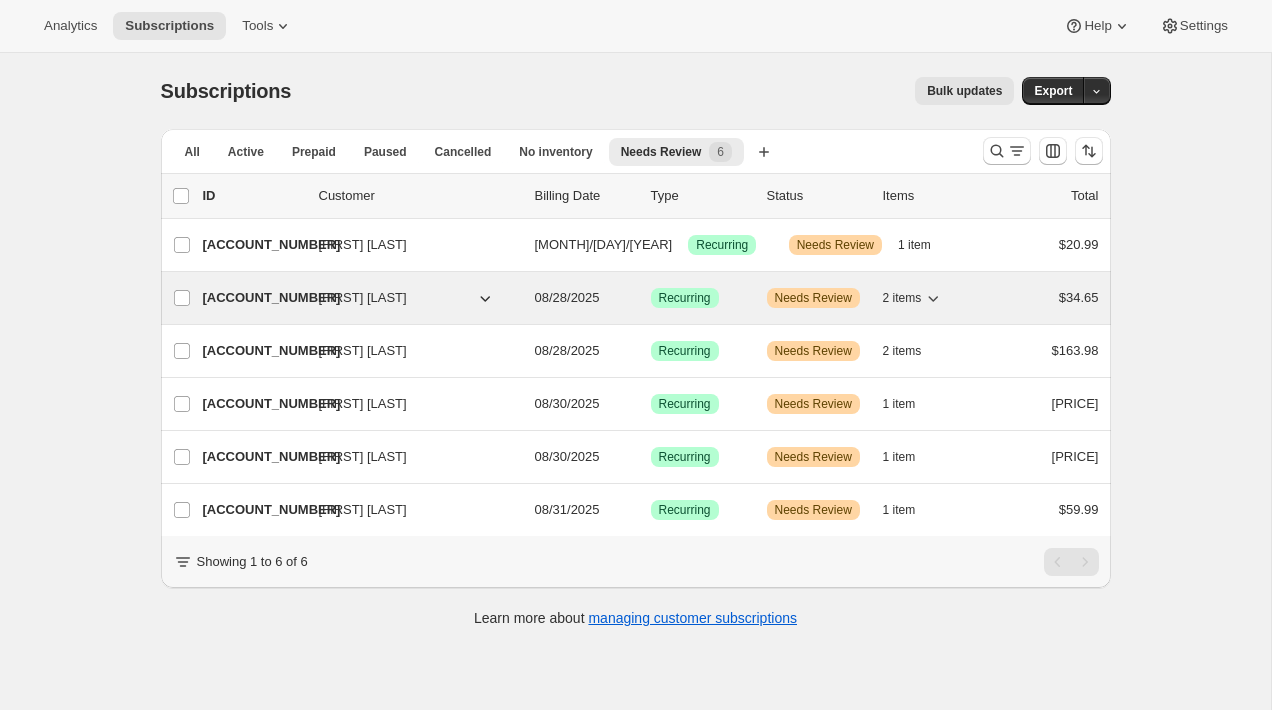 click on "[FIRST] [LAST]" at bounding box center (407, 298) 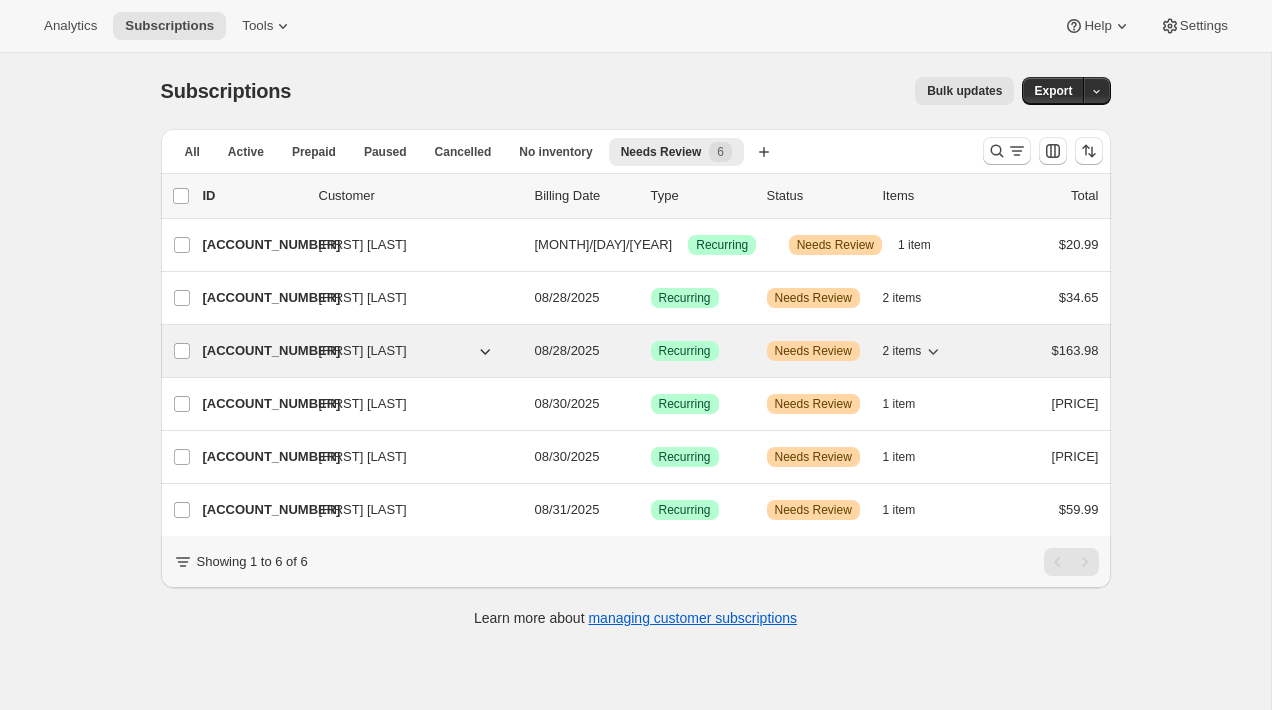click on "[ACCOUNT_NUMBER]" at bounding box center [253, 351] 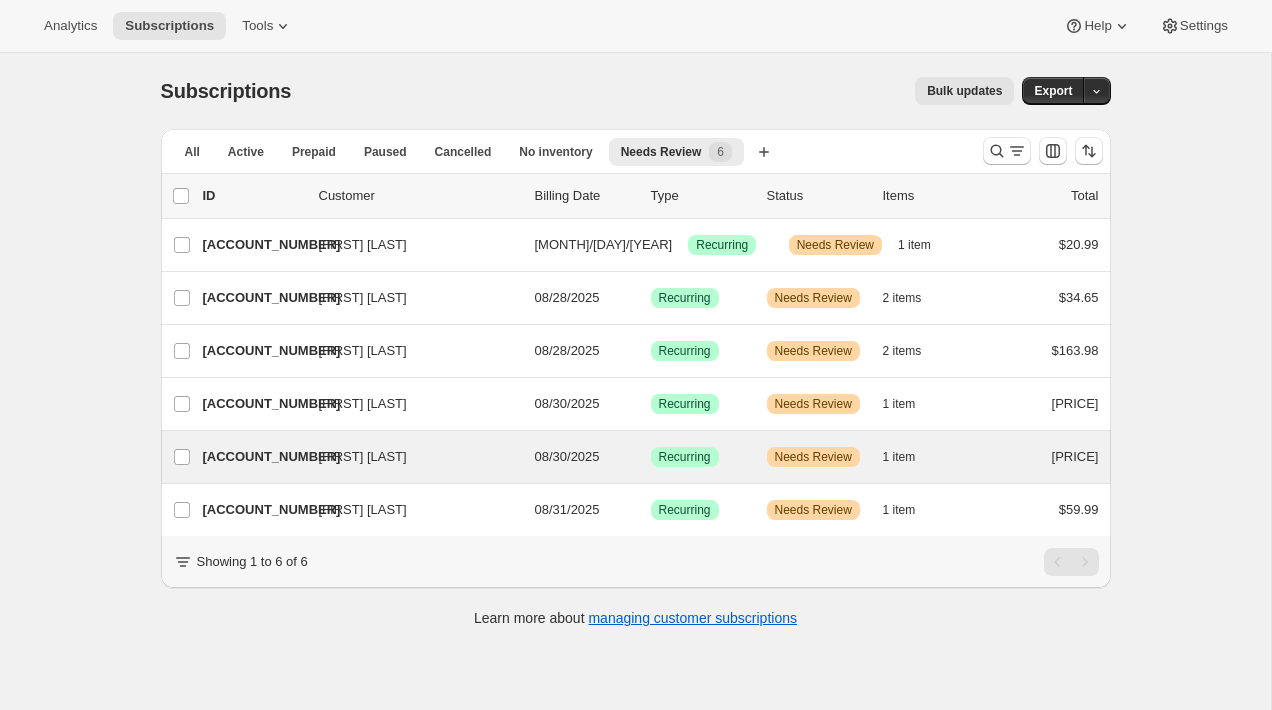 click on "[FIRST] [LAST] [ACCOUNT_NUMBER] [FIRST] [LAST] [MONTH]/[DAY]/[YEAR] Success Recurring Warning Needs Review 1   item $48.98" at bounding box center (636, 457) 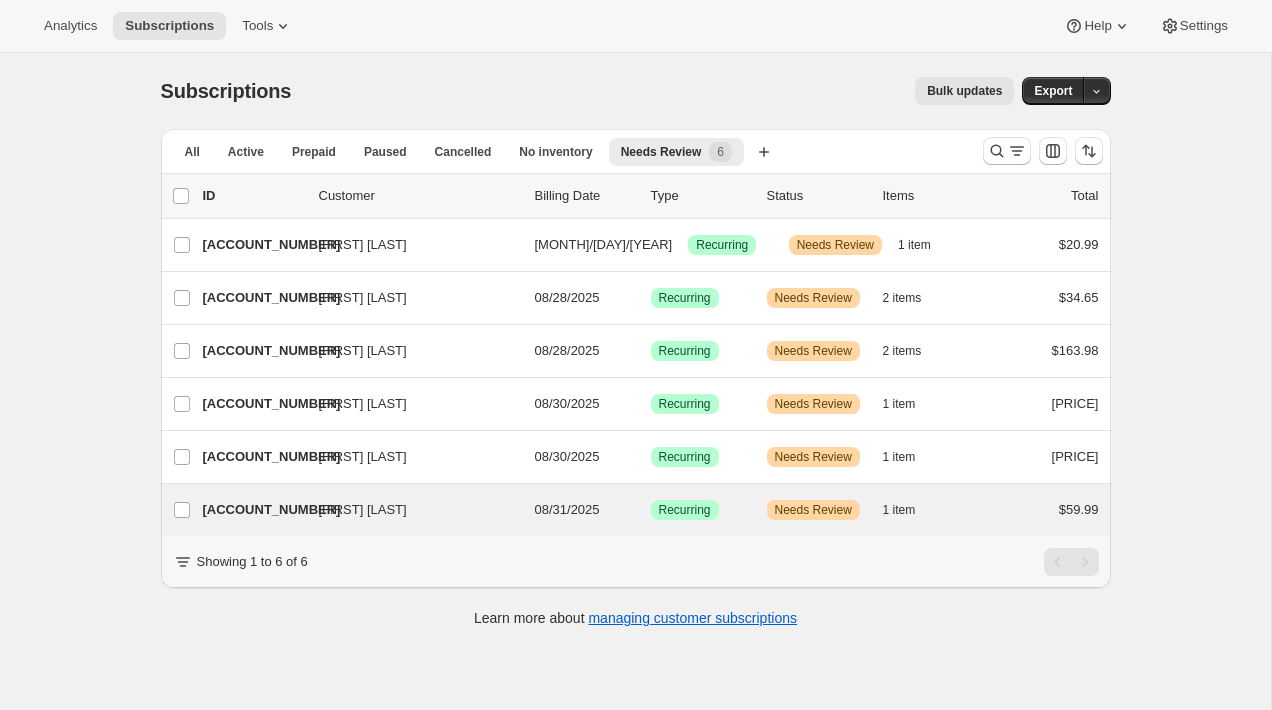 click on "[FIRST] [LAST] [ACCOUNT_NUMBER] [FIRST] [LAST] [MONTH]/[DAY]/[YEAR] Success Recurring Warning Needs Review 1   item $59.99" at bounding box center [636, 510] 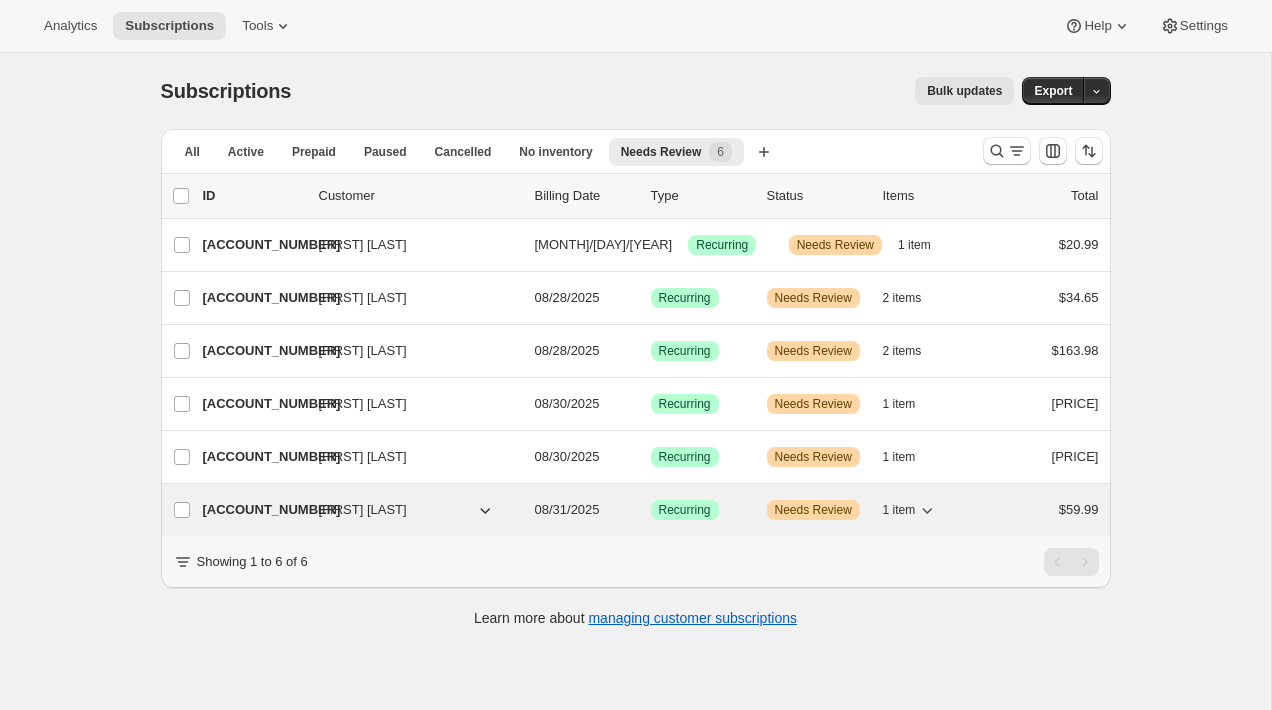 click on "[ACCOUNT_NUMBER] [FIRST] [LAST] [MONTH]/[DAY]/[YEAR] Success Recurring Warning Needs Review 1   item $59.99" at bounding box center [651, 510] 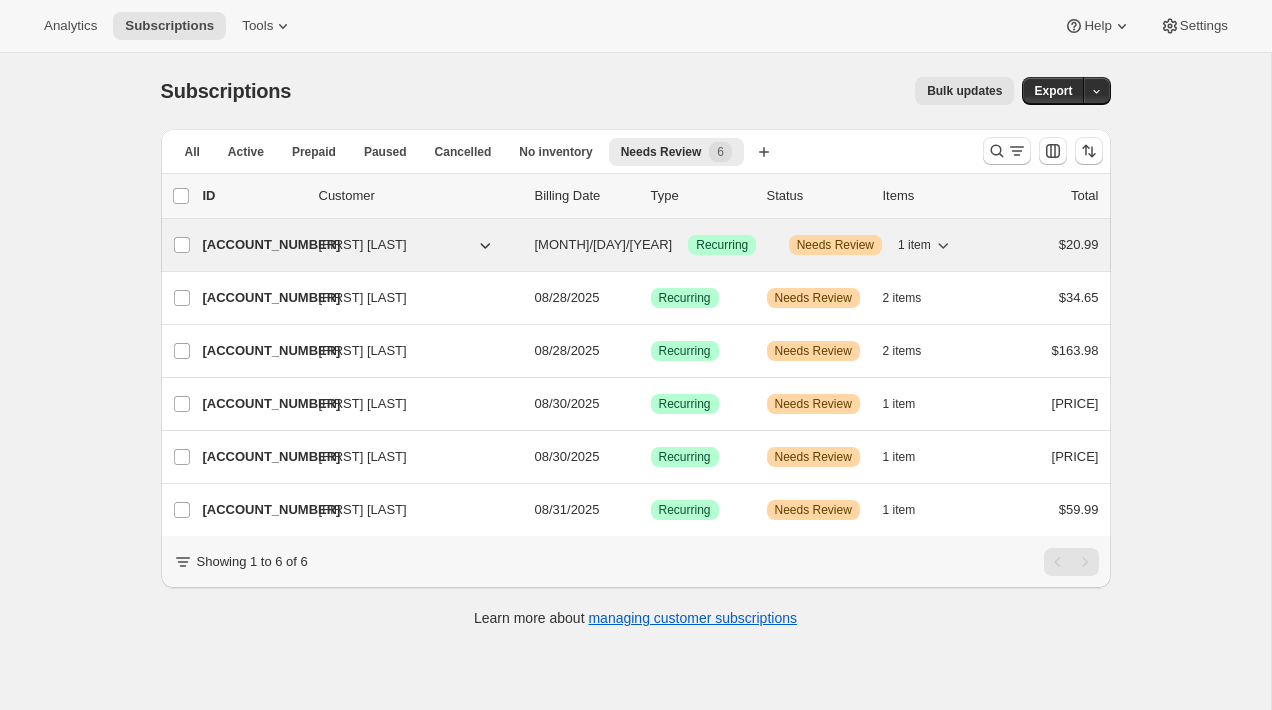click on "[ACCOUNT_NUMBER]" at bounding box center (253, 245) 